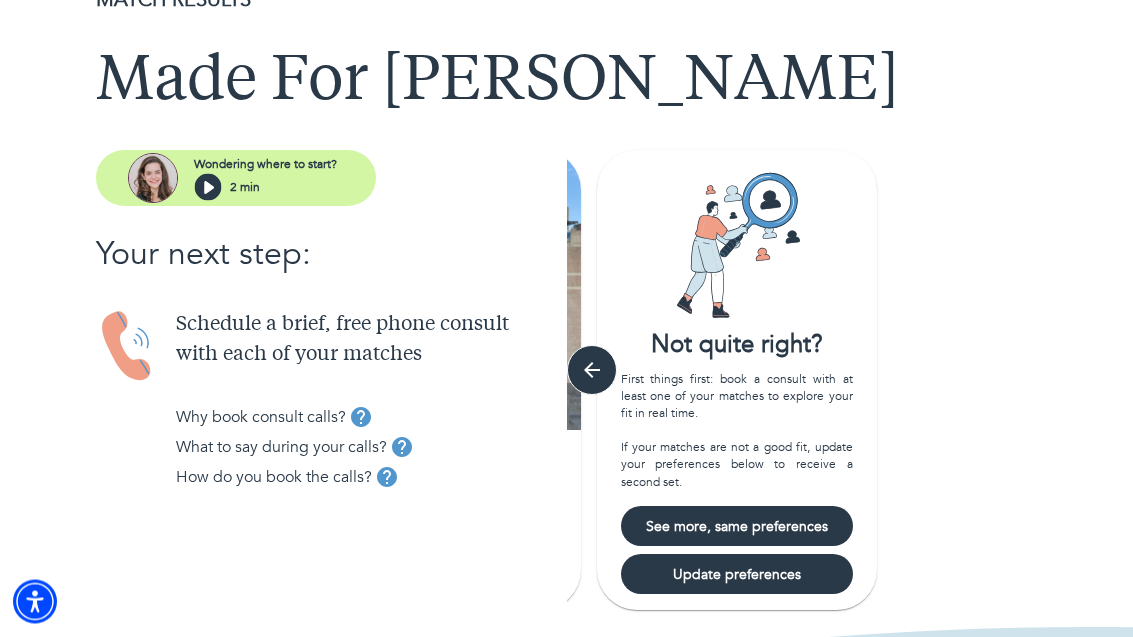 scroll, scrollTop: 91, scrollLeft: 0, axis: vertical 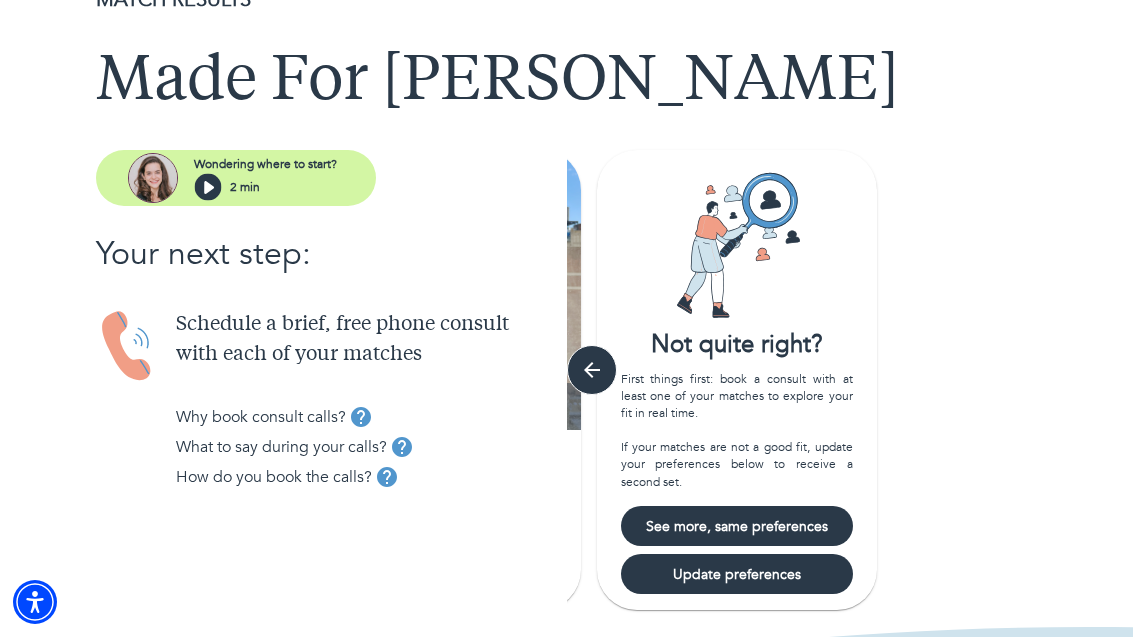 click on "See more, same preferences" at bounding box center [737, 526] 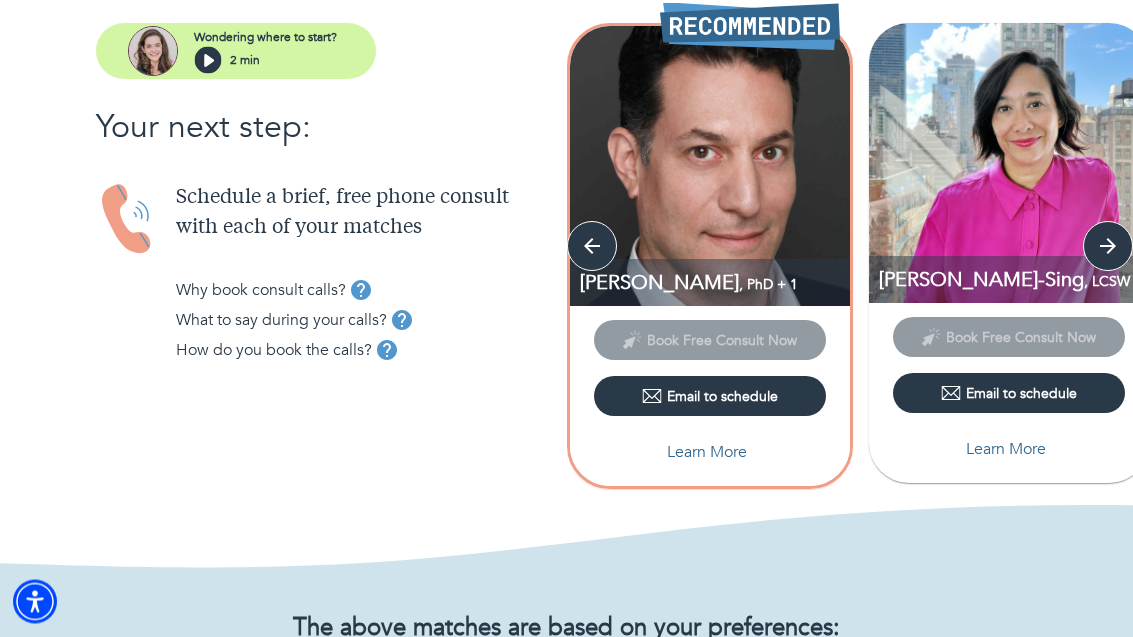 scroll, scrollTop: 218, scrollLeft: 0, axis: vertical 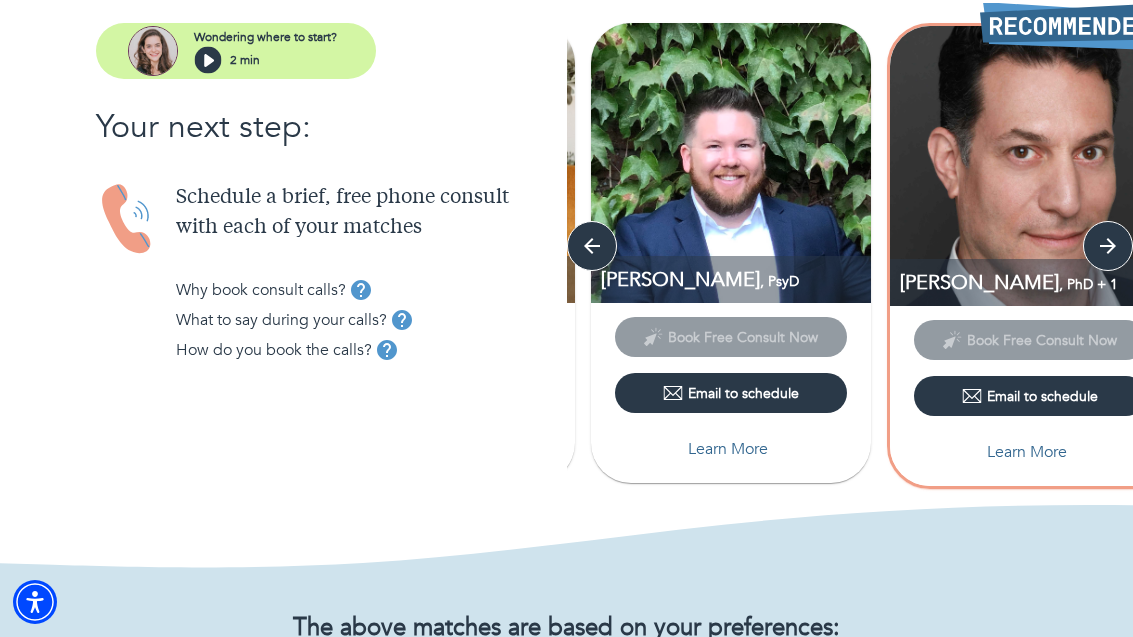 click on "Learn More" at bounding box center [728, 449] 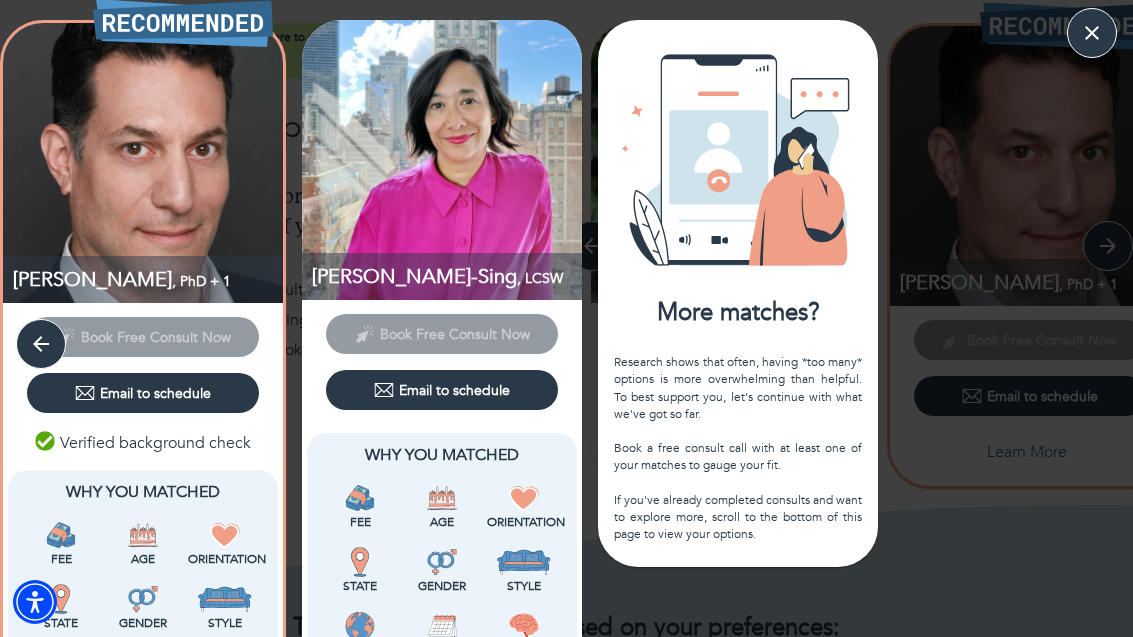 scroll, scrollTop: 0, scrollLeft: 0, axis: both 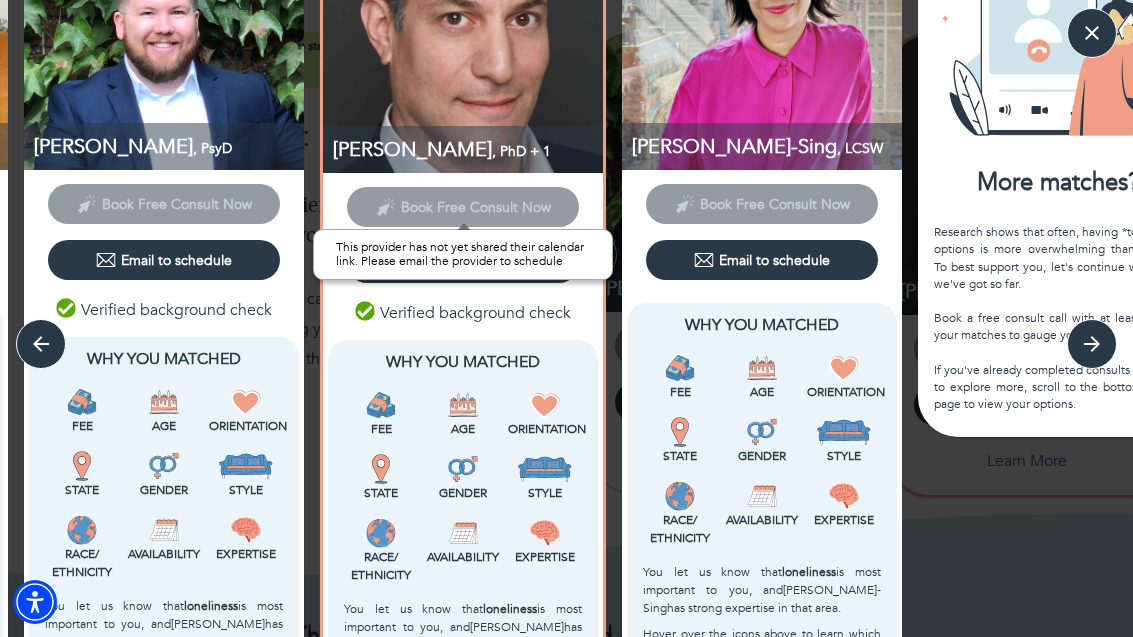 click on "Book Free Consult Now" at bounding box center [463, 205] 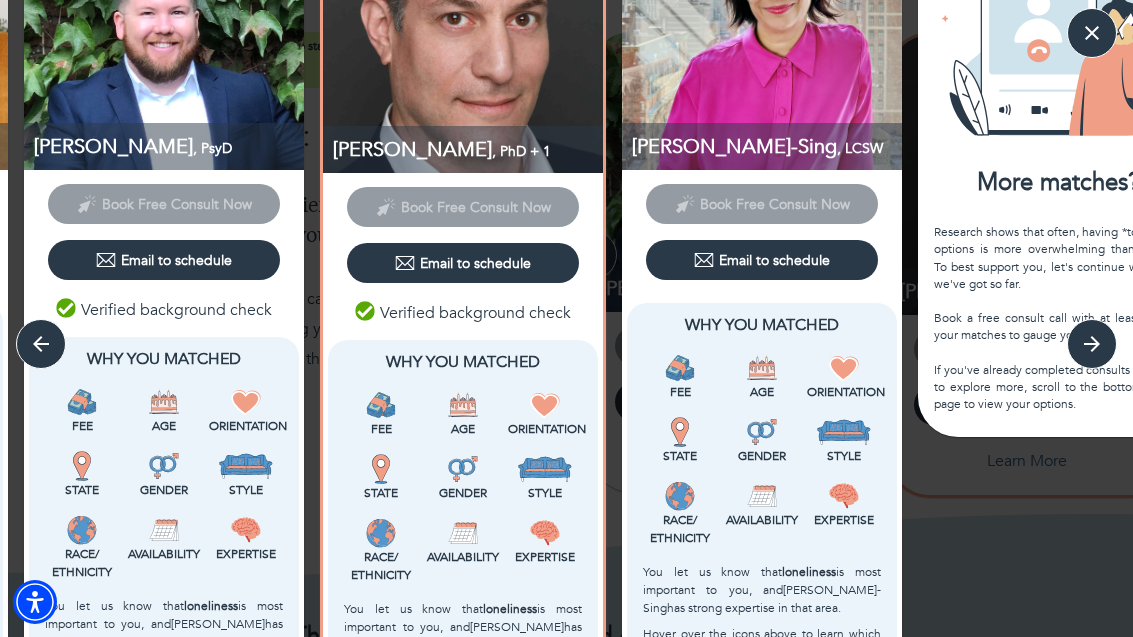 click on "Orientation" at bounding box center (545, 429) 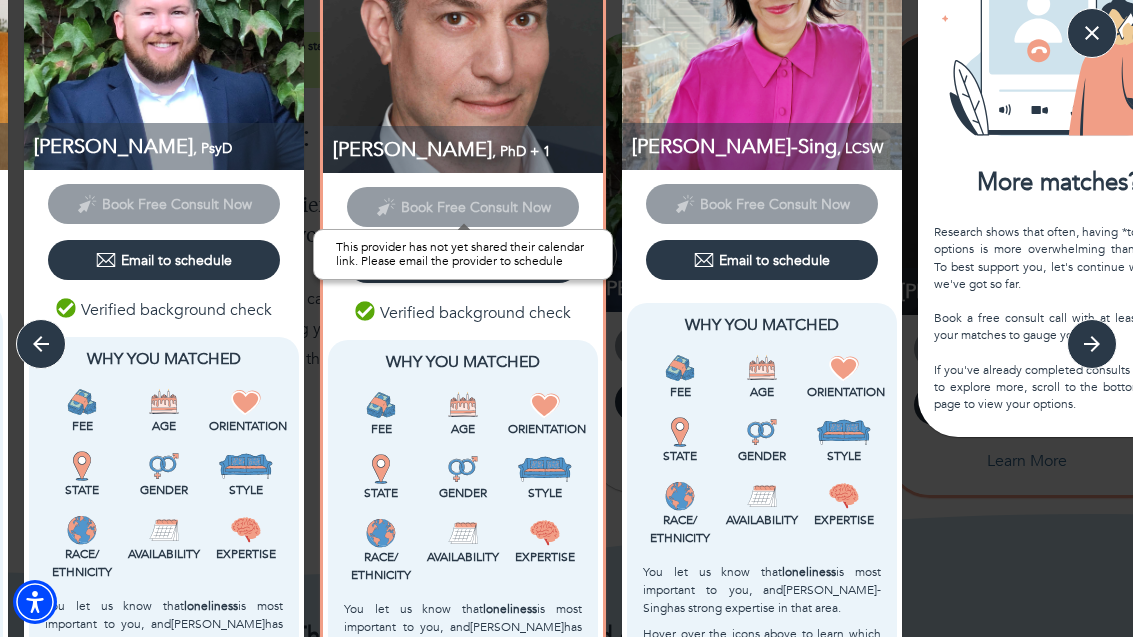 click on "Book Free Consult Now" at bounding box center [463, 205] 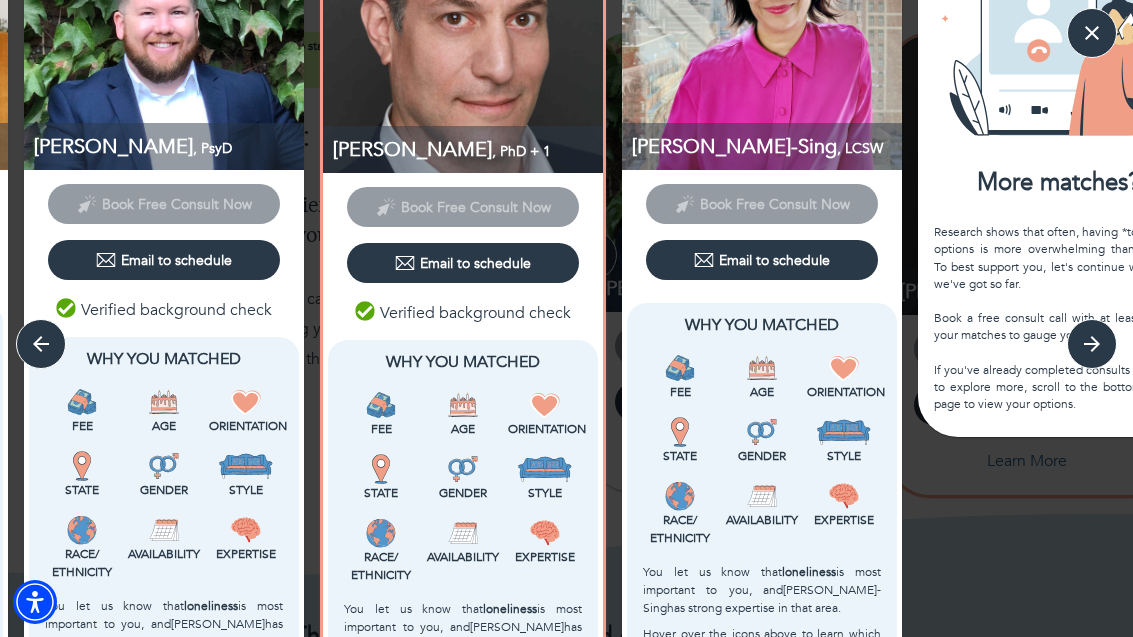 click on "[PERSON_NAME] , PhD + 1" at bounding box center [468, 149] 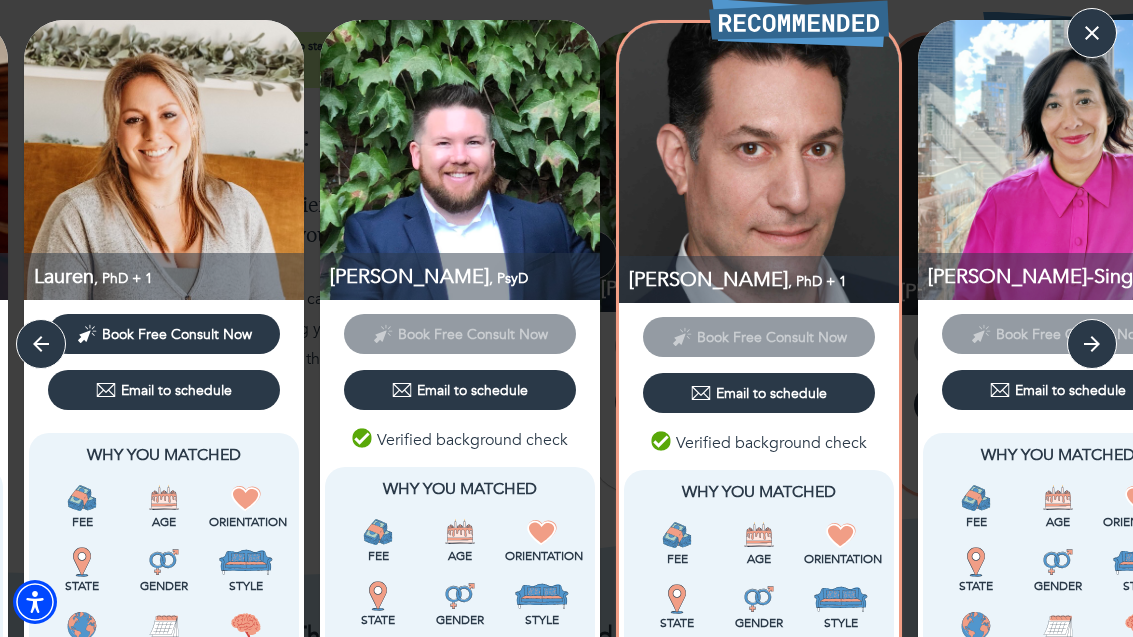 scroll, scrollTop: 0, scrollLeft: 0, axis: both 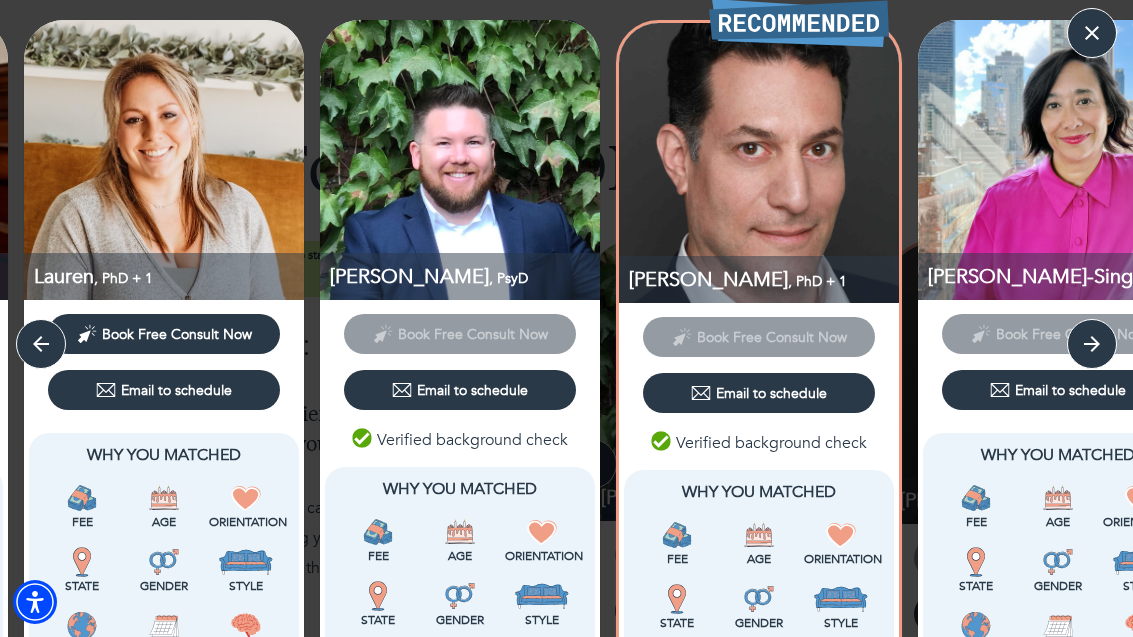 click on "Email to schedule" at bounding box center (759, 393) 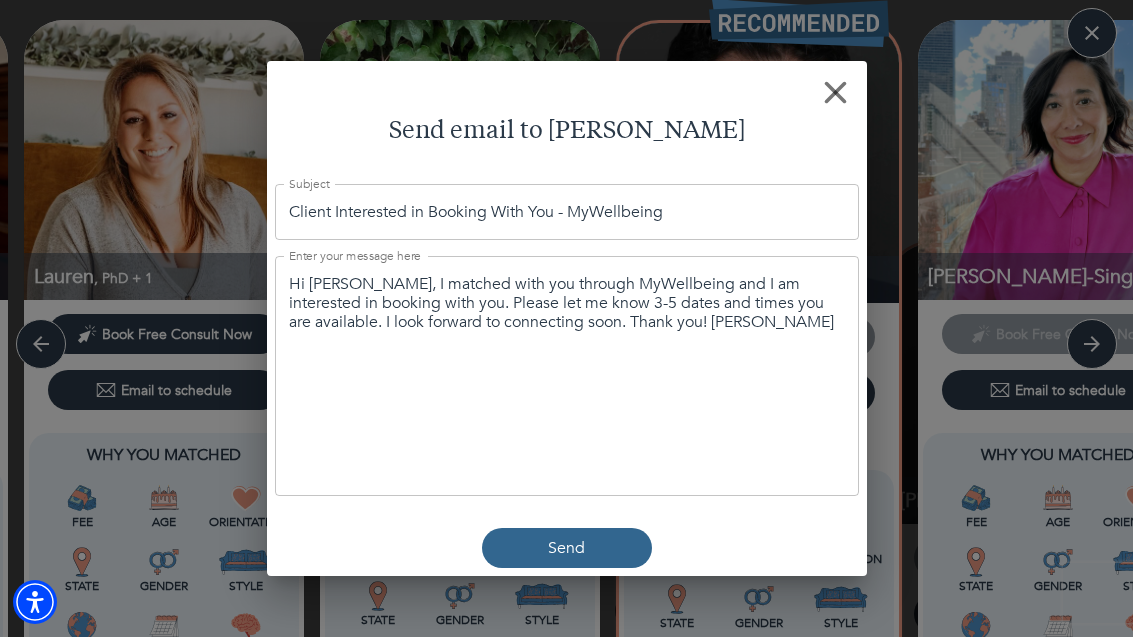 click on "Send" at bounding box center [567, 548] 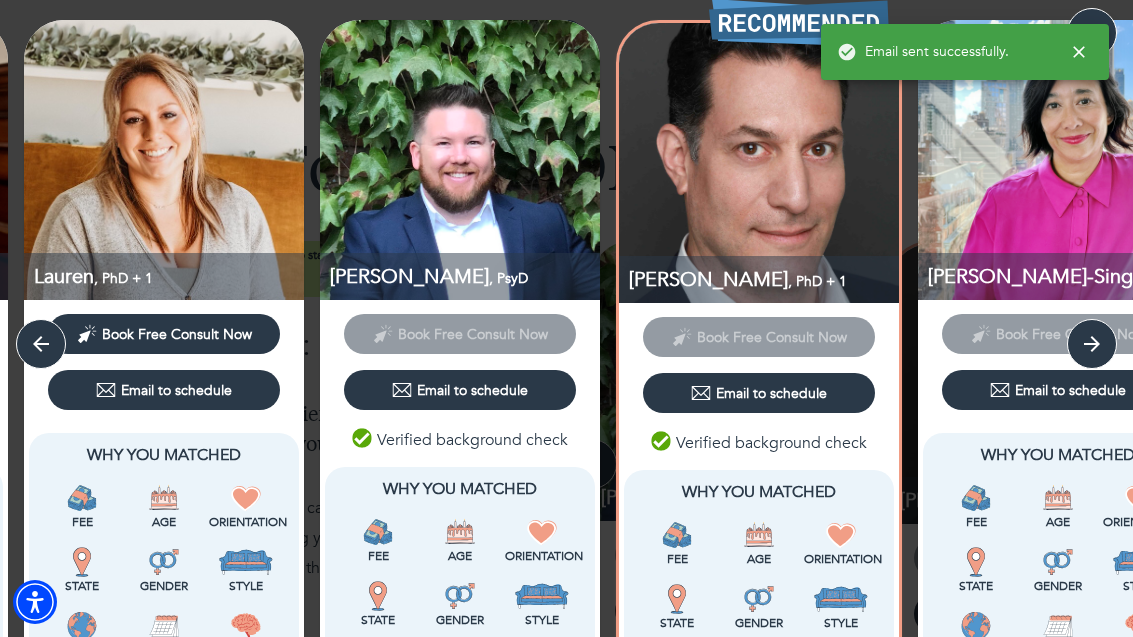 click 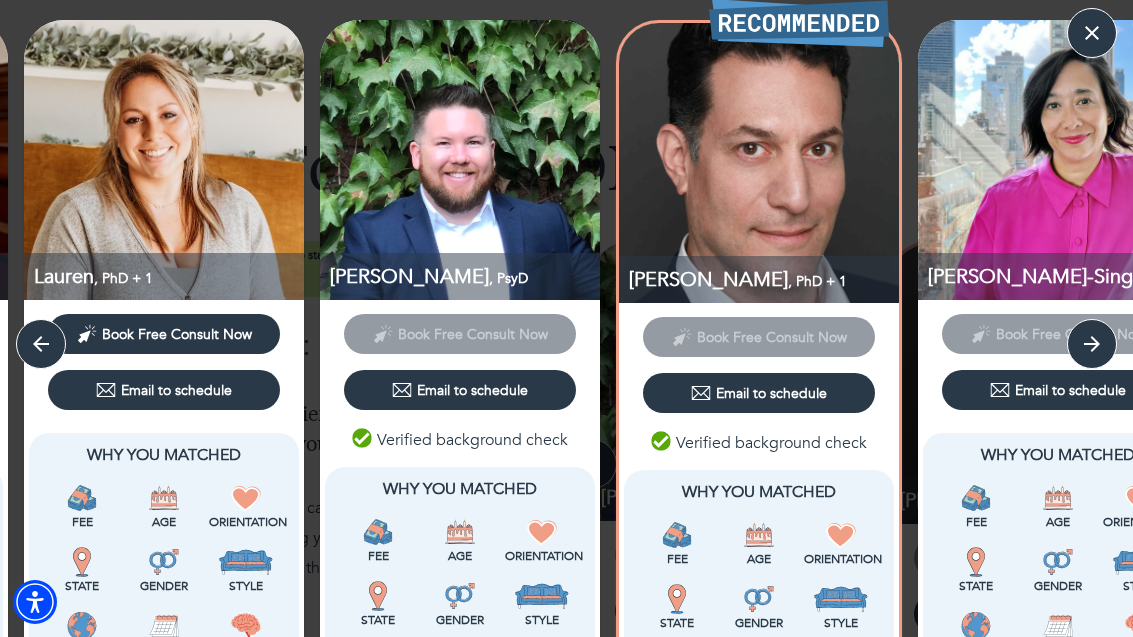 click at bounding box center (1092, 33) 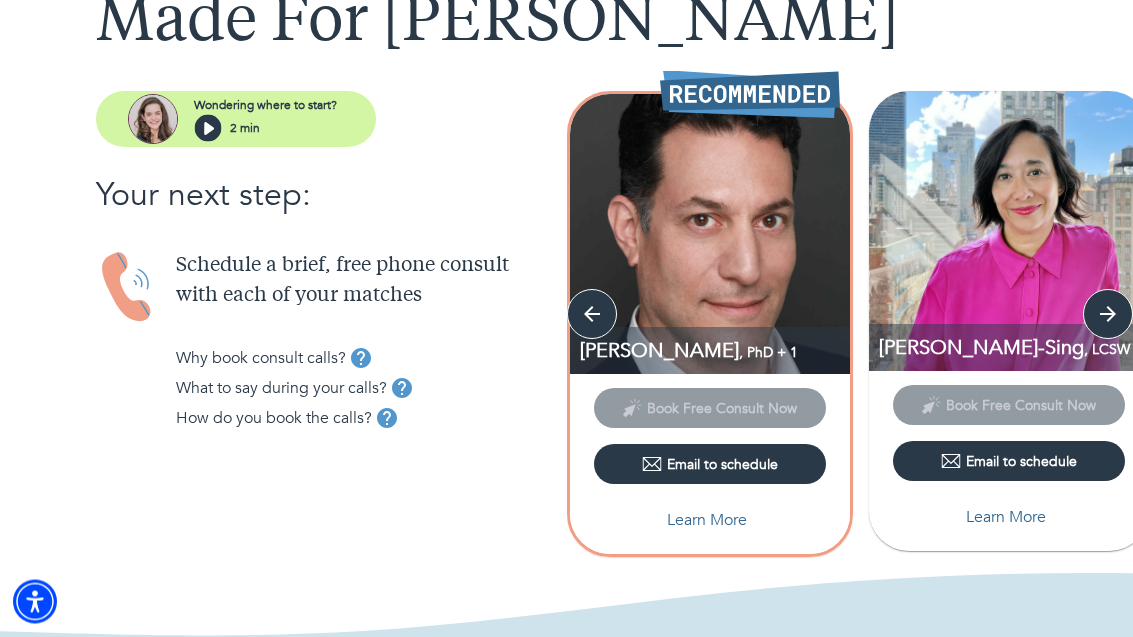 scroll, scrollTop: 150, scrollLeft: 0, axis: vertical 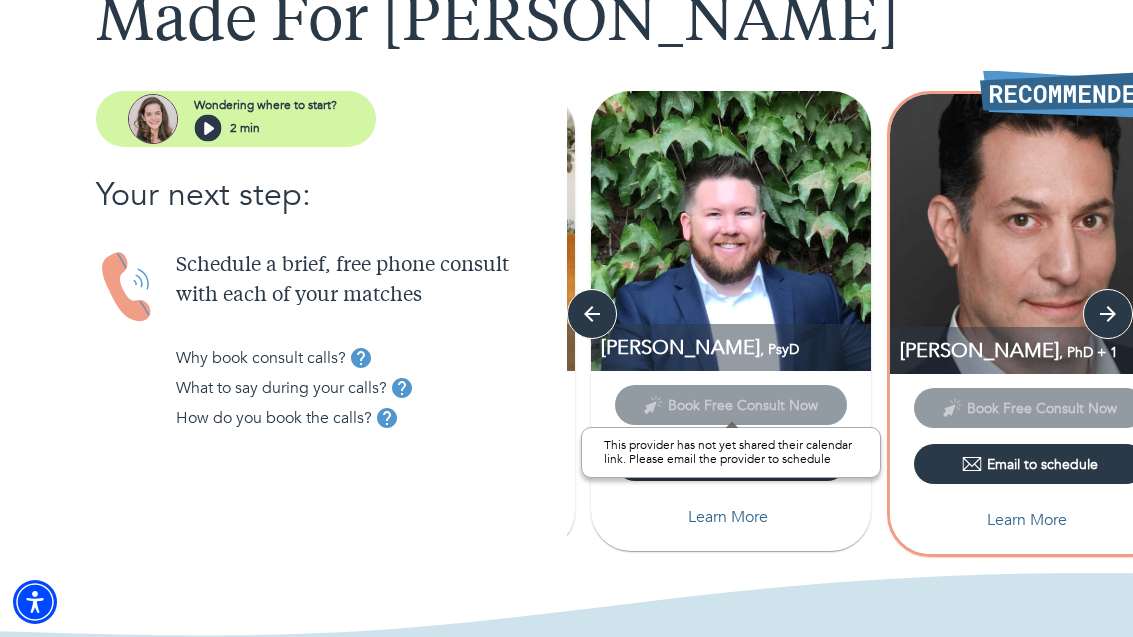click on "Book Free Consult Now" at bounding box center [731, 404] 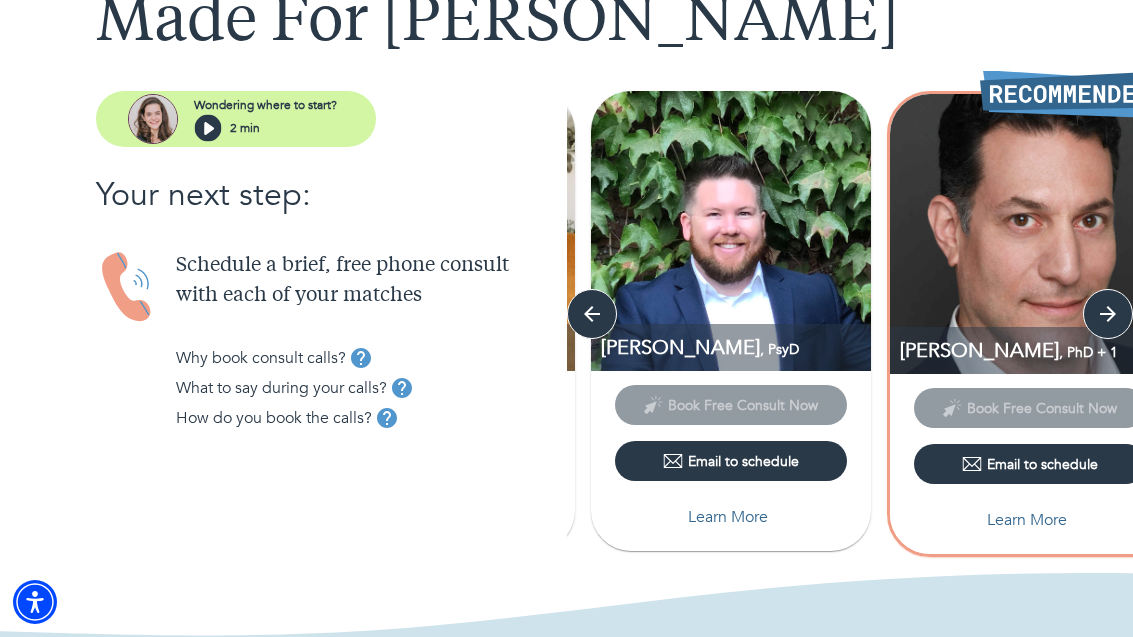 click on "[PERSON_NAME] , PsyD Book Free Consult Now Email to schedule Learn More" at bounding box center (731, 326) 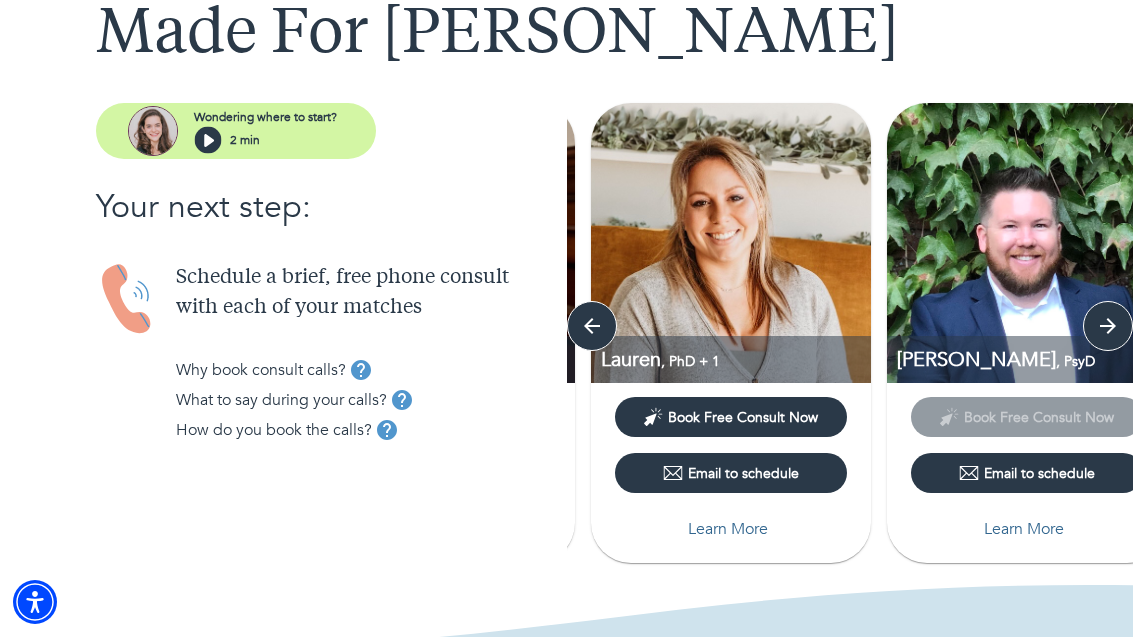 scroll, scrollTop: 138, scrollLeft: 0, axis: vertical 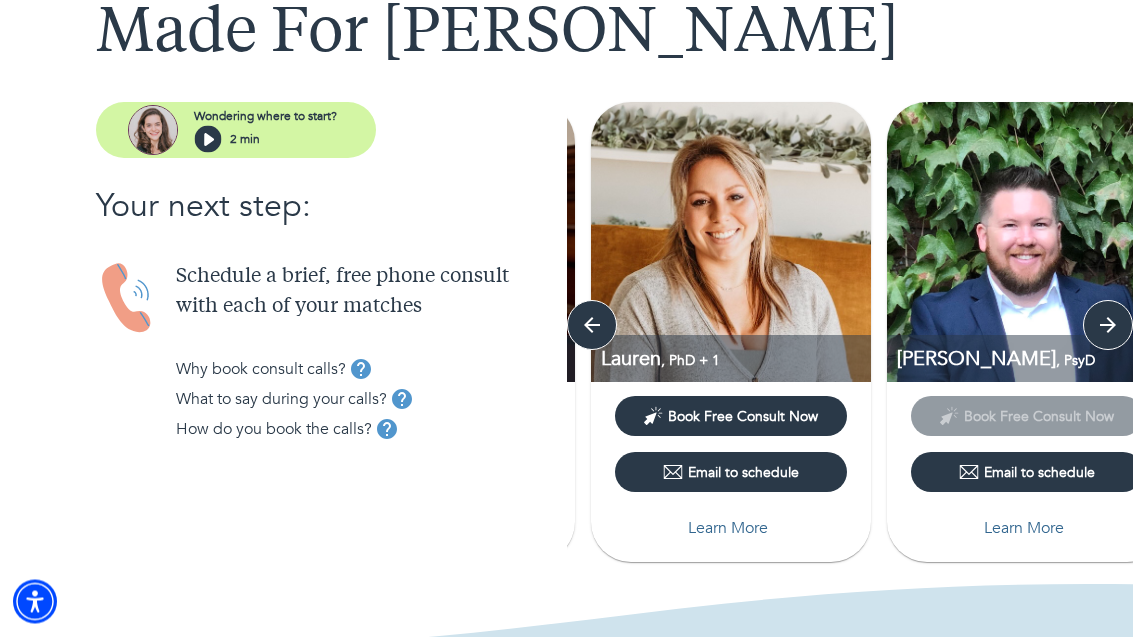 click on "Book Free Consult Now" at bounding box center [743, 417] 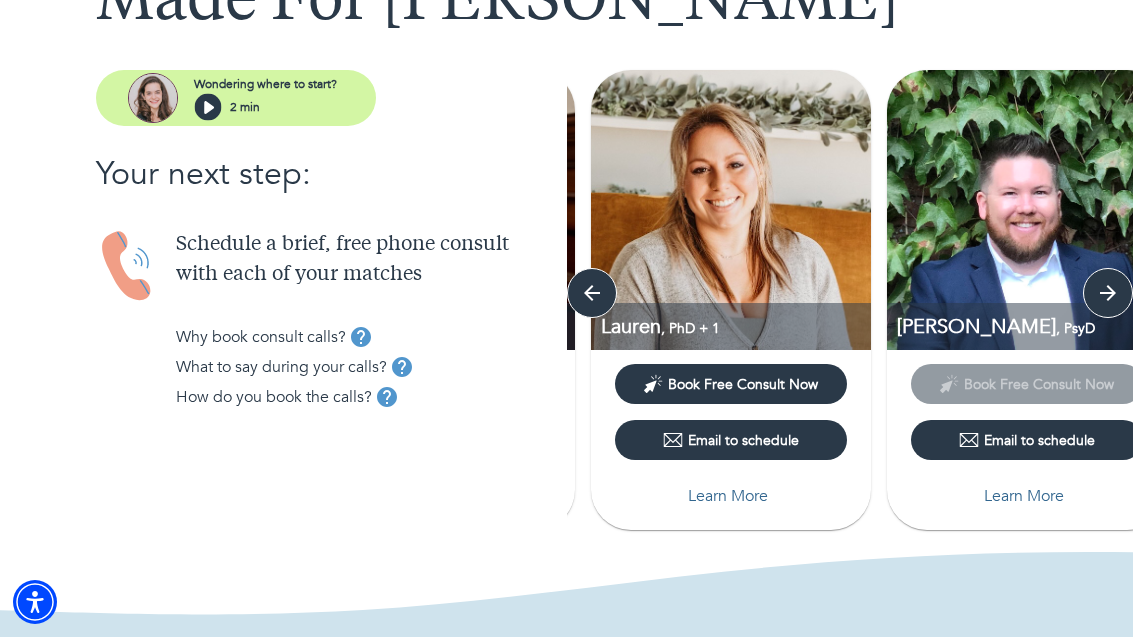 click on "Learn More" at bounding box center [728, 496] 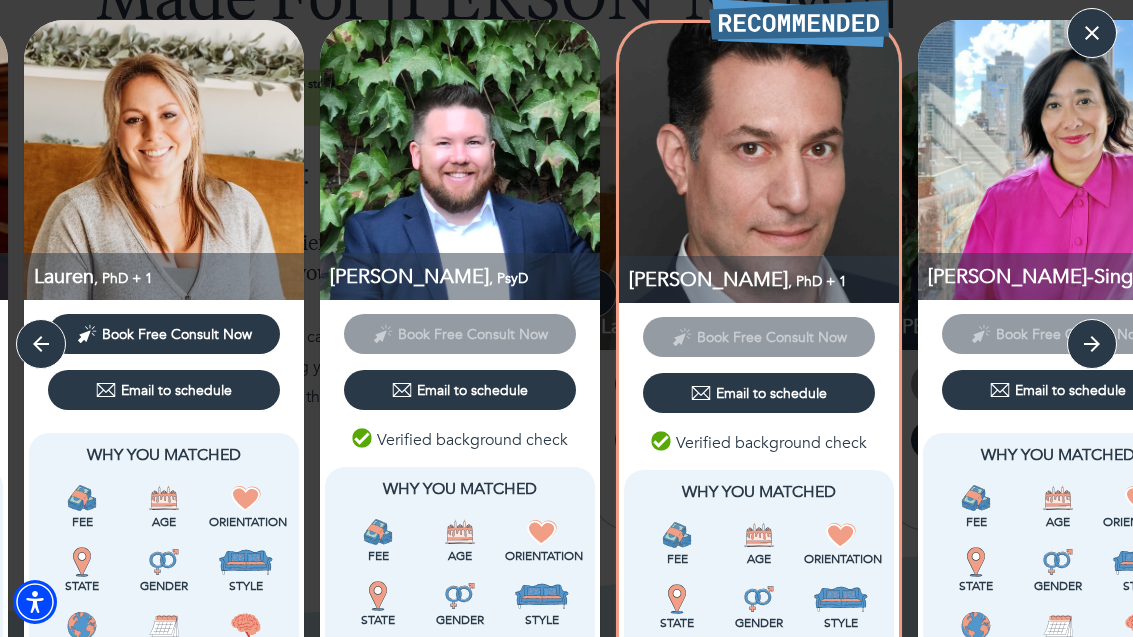 scroll, scrollTop: 0, scrollLeft: 0, axis: both 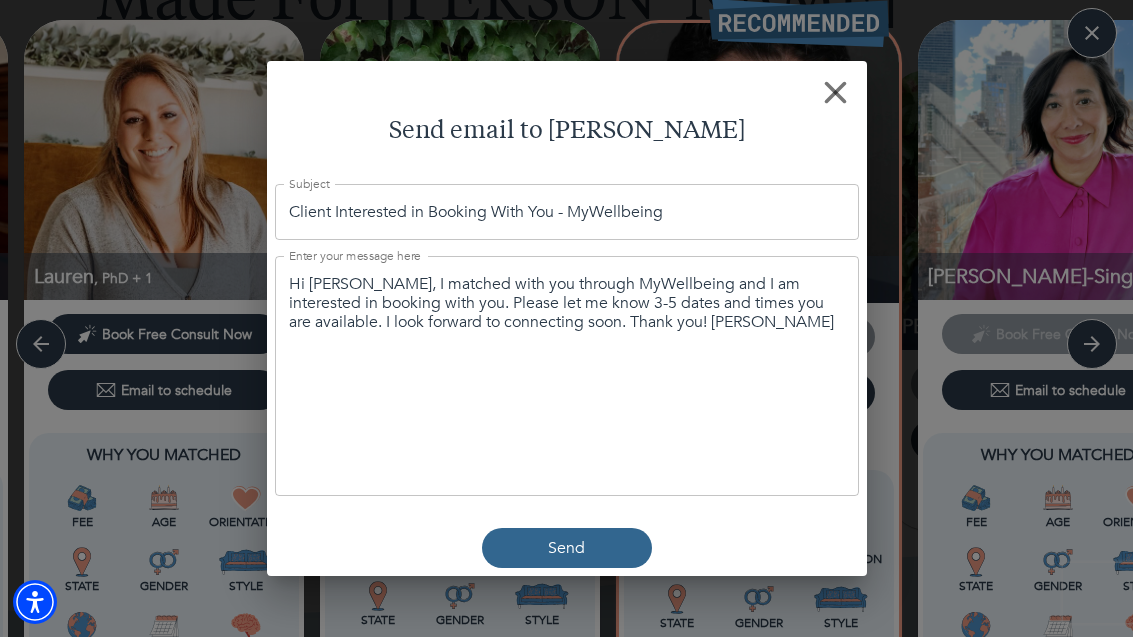click on "Send" at bounding box center [567, 548] 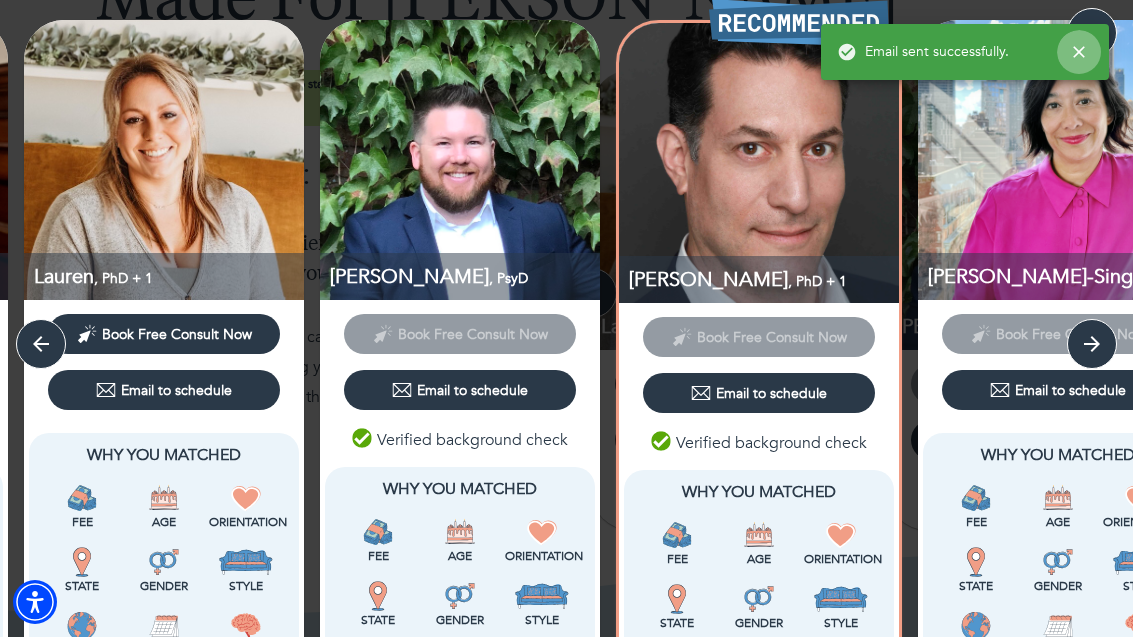 click 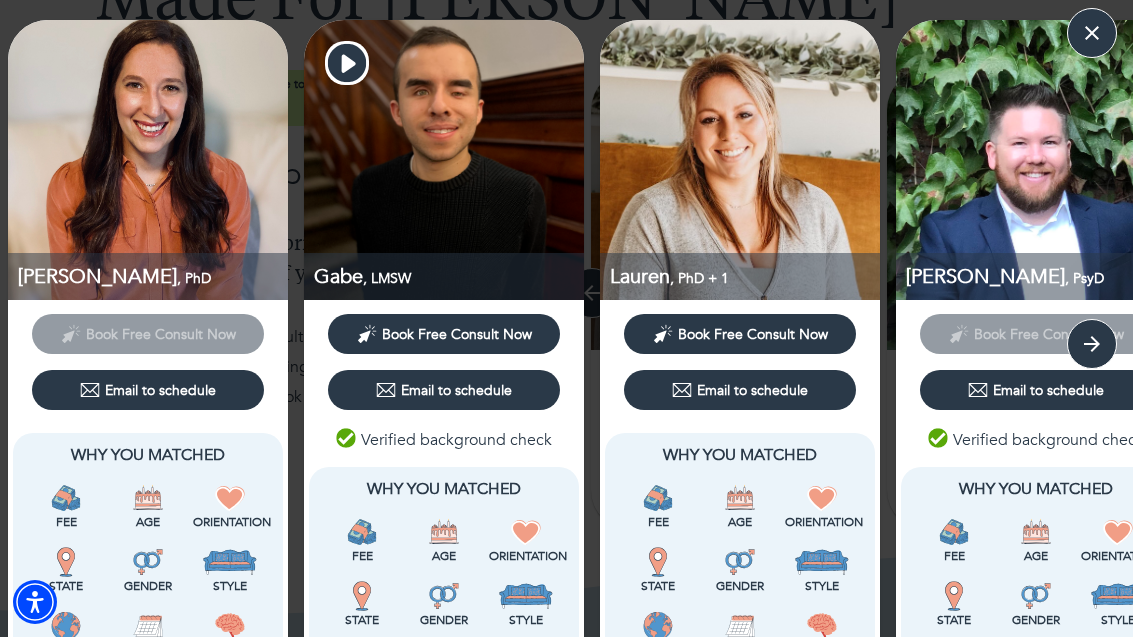 scroll, scrollTop: 0, scrollLeft: 0, axis: both 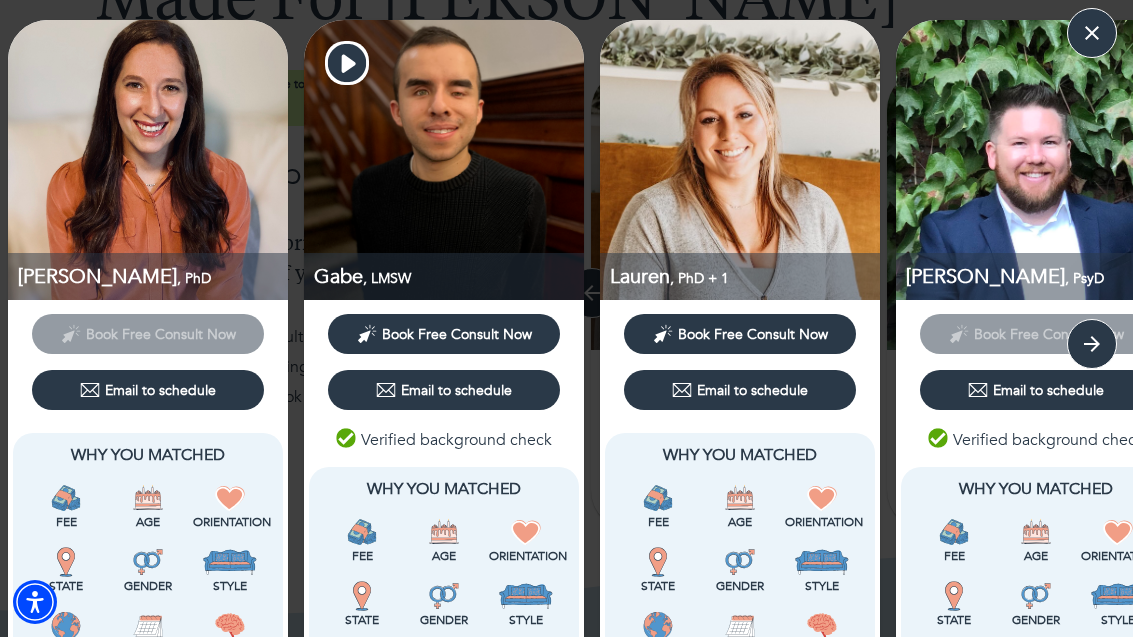 click on "Book Free Consult Now" at bounding box center [740, 334] 